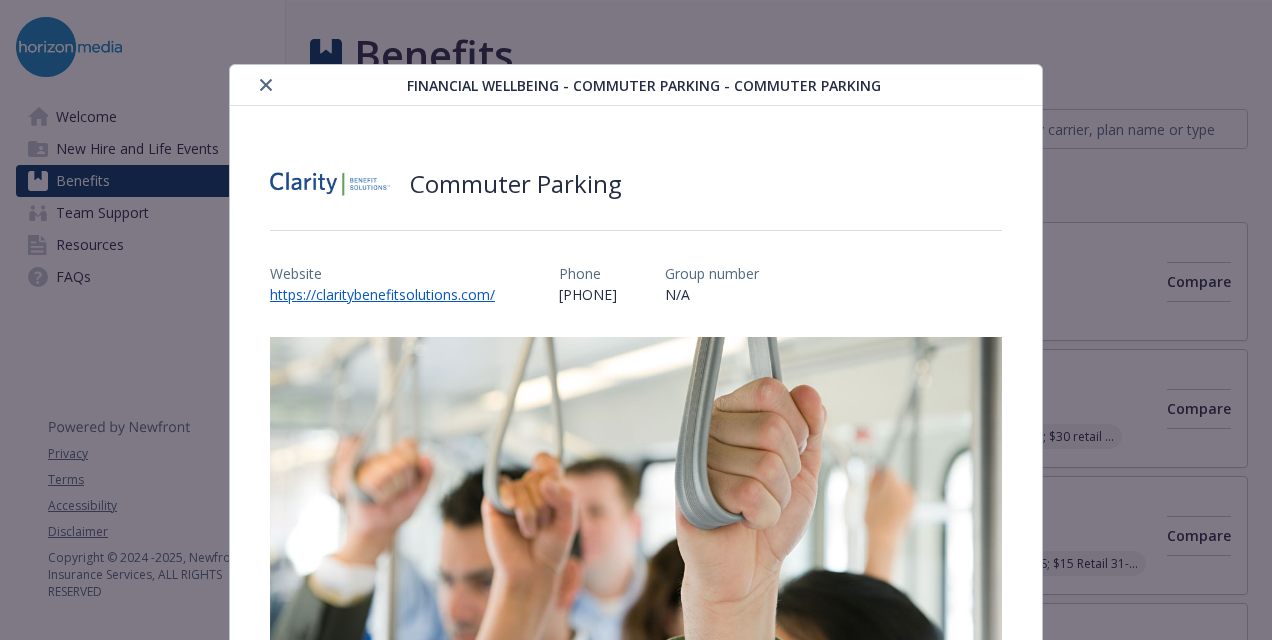 scroll, scrollTop: 0, scrollLeft: 0, axis: both 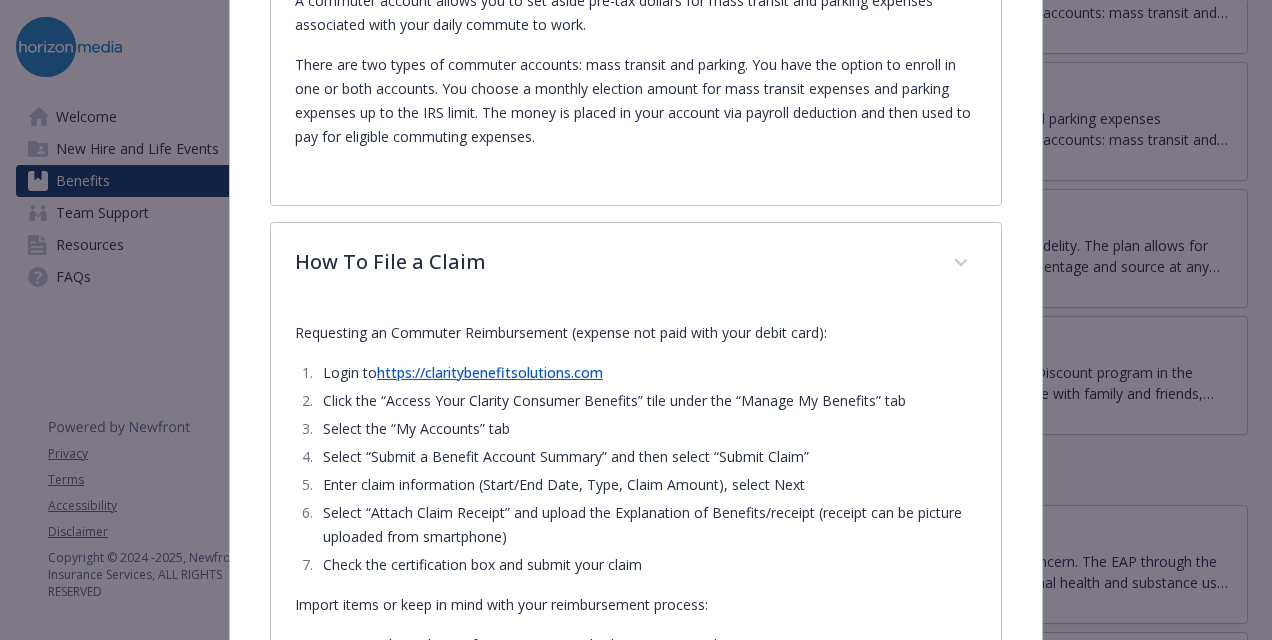 click on "https://claritybenefitsolutions.com" at bounding box center [490, 372] 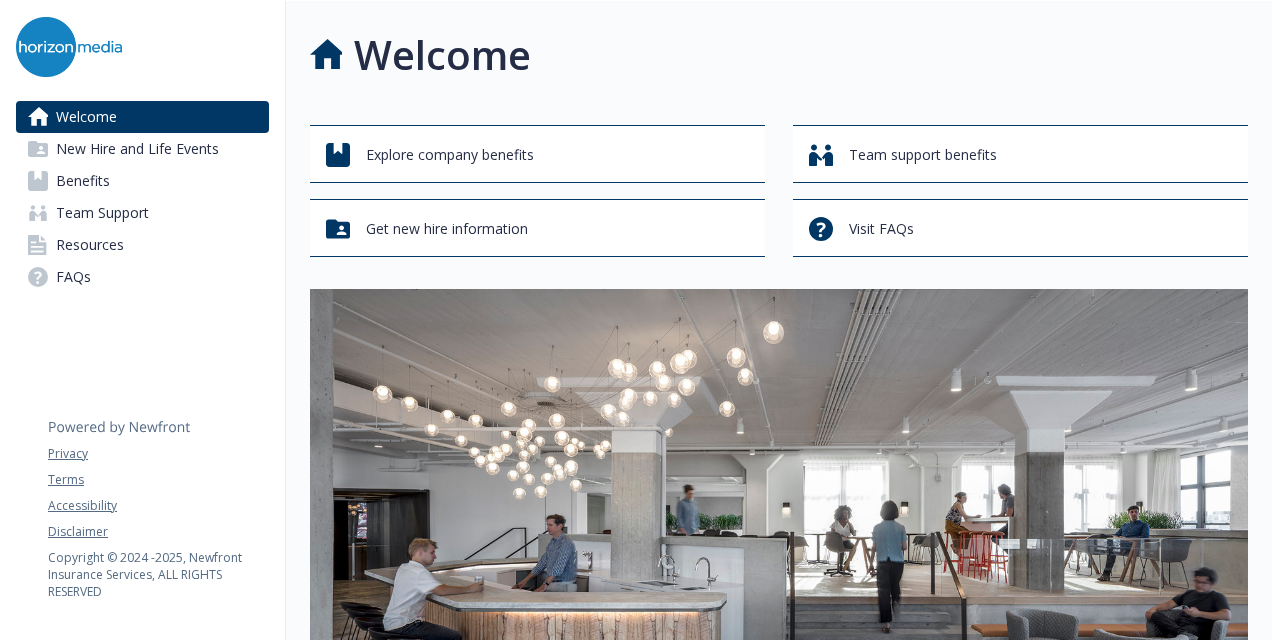 scroll, scrollTop: 0, scrollLeft: 0, axis: both 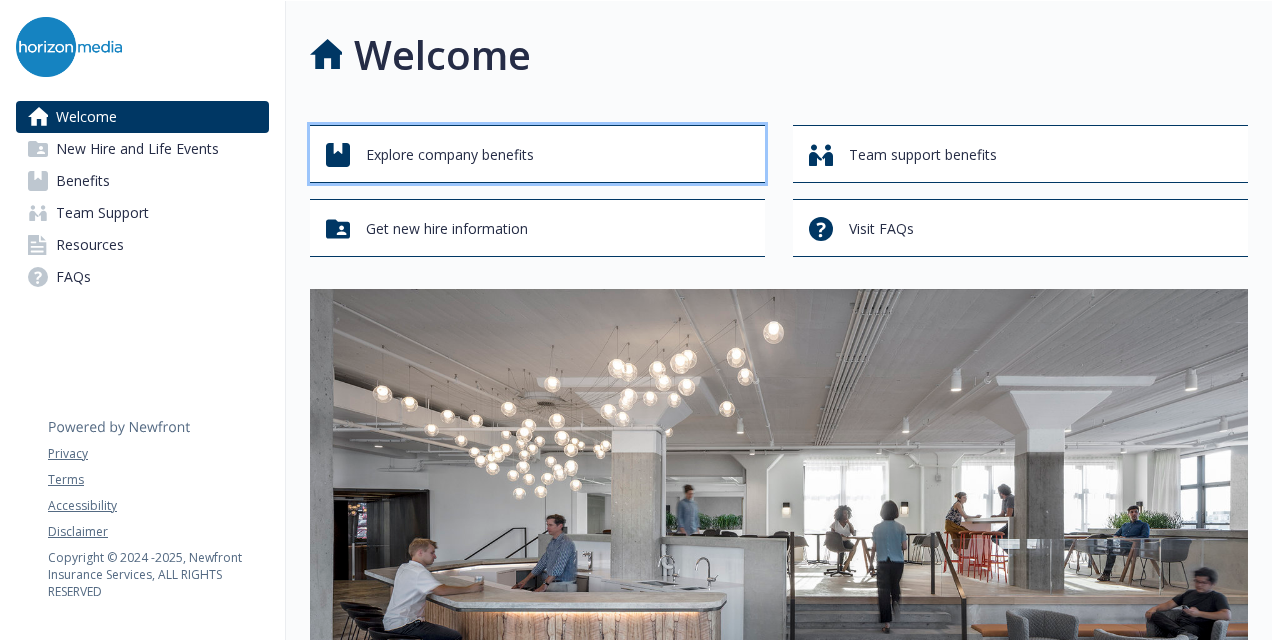 click on "Explore company benefits" at bounding box center [450, 155] 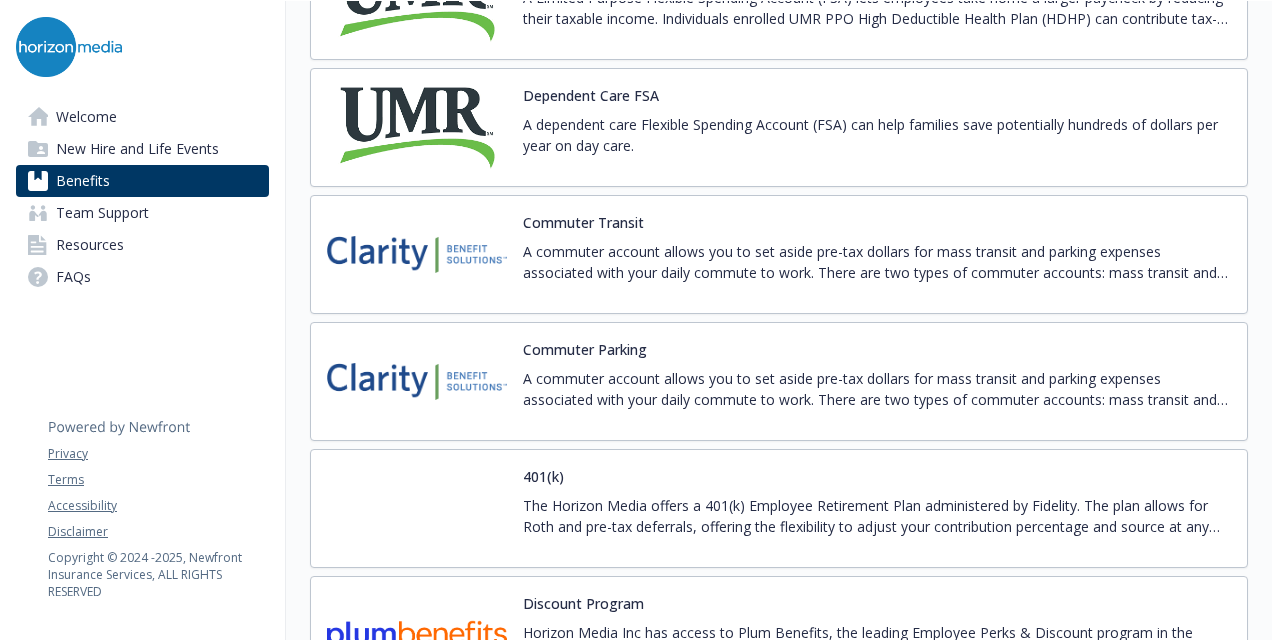 scroll, scrollTop: 3194, scrollLeft: 0, axis: vertical 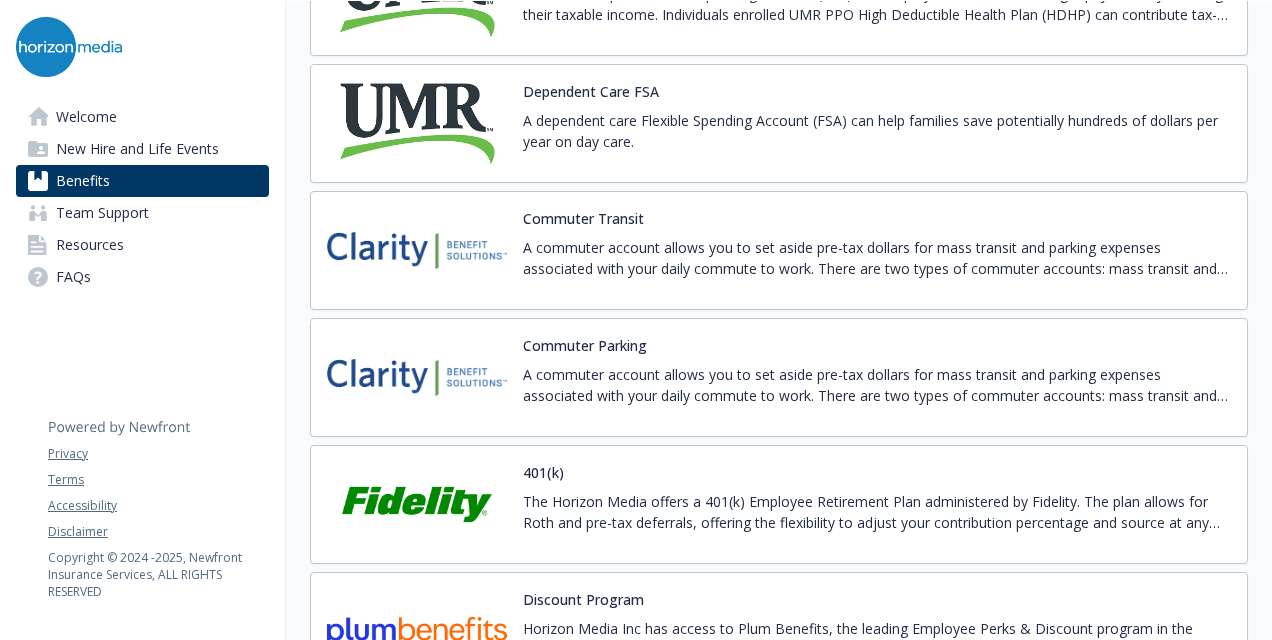 click on "A commuter account allows you to set aside pre-tax dollars for mass transit and parking expenses associated with your daily commute to work.
There are two types of commuter accounts: mass transit and parking. You have the option to enroll in one or both accounts. You choose a monthly election amount for mass transit expenses and parking expenses up to the IRS limit. The money is placed in your account via payroll deduction and then used to pay for eligible commuting expenses." at bounding box center (877, 258) 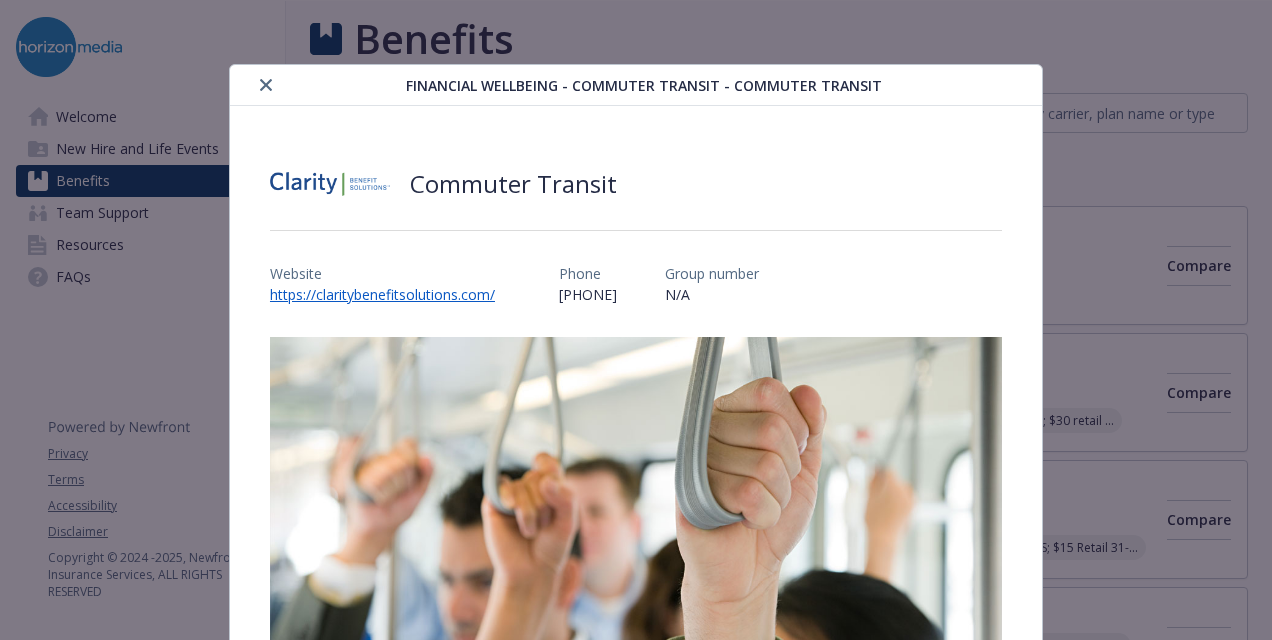 scroll, scrollTop: 3194, scrollLeft: 0, axis: vertical 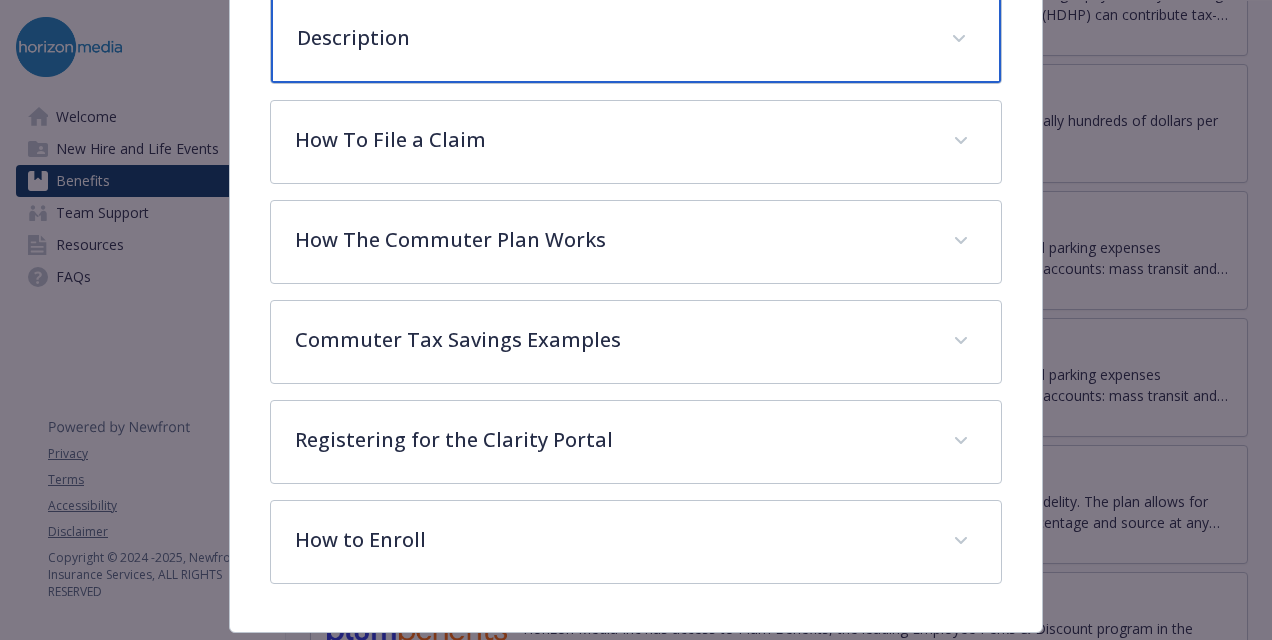 click on "Description" at bounding box center [636, 40] 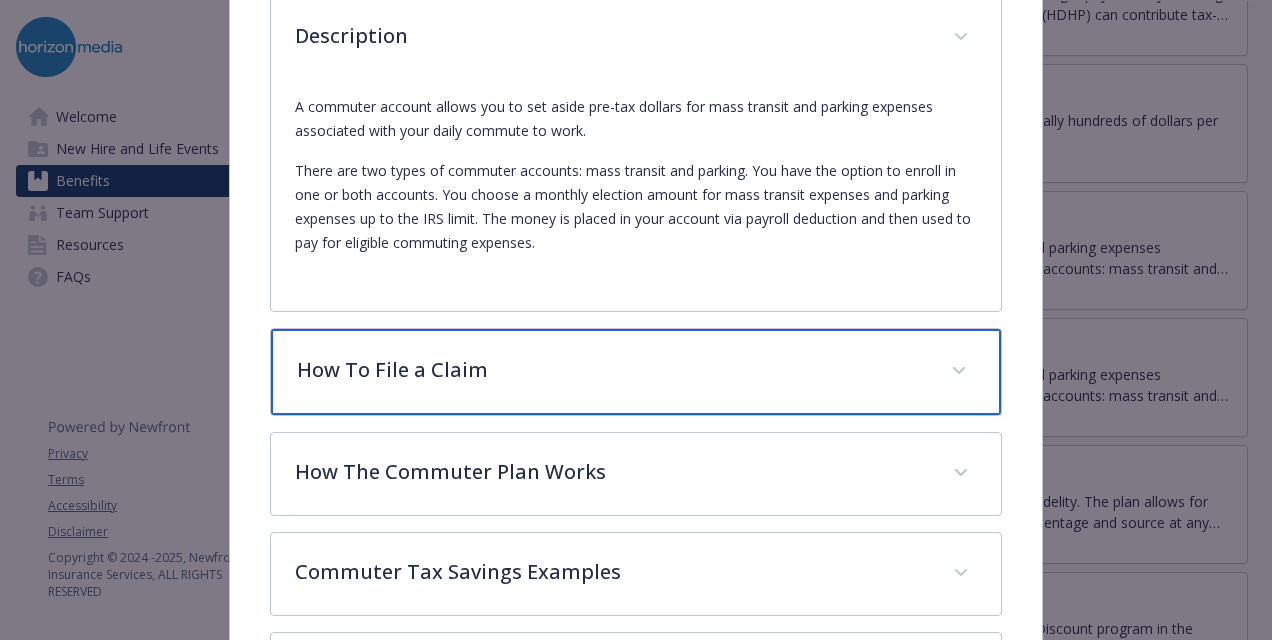 click on "How To File a Claim" at bounding box center (636, 372) 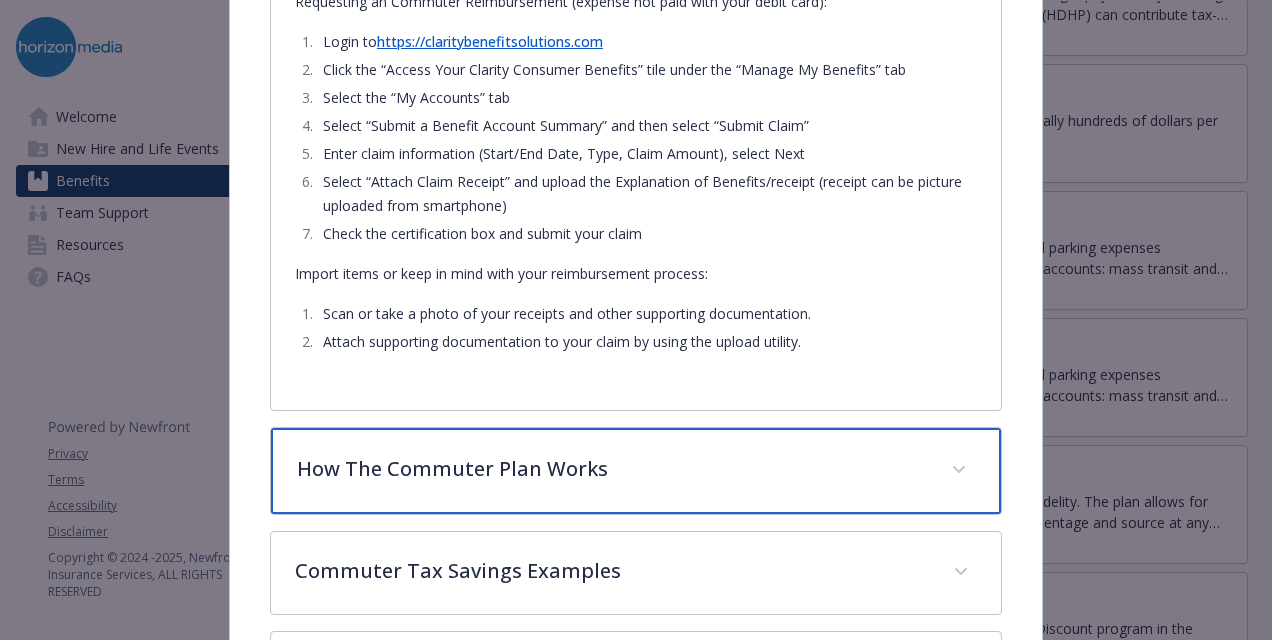 click on "How The Commuter Plan Works" at bounding box center (636, 471) 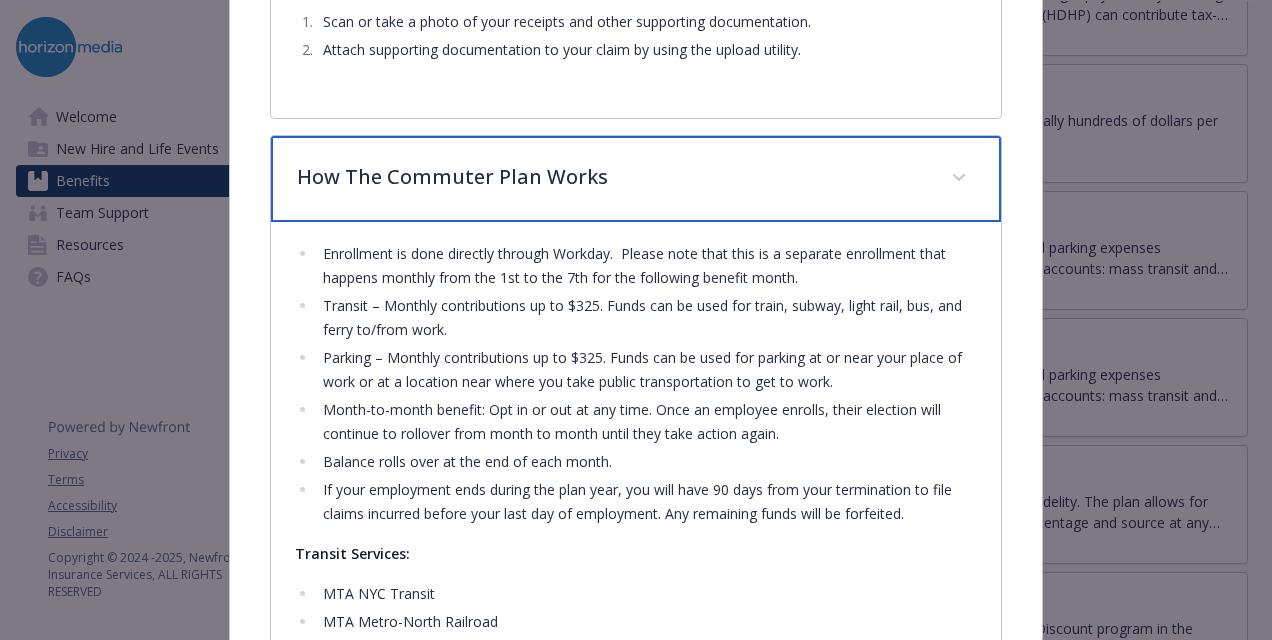 scroll, scrollTop: 1394, scrollLeft: 0, axis: vertical 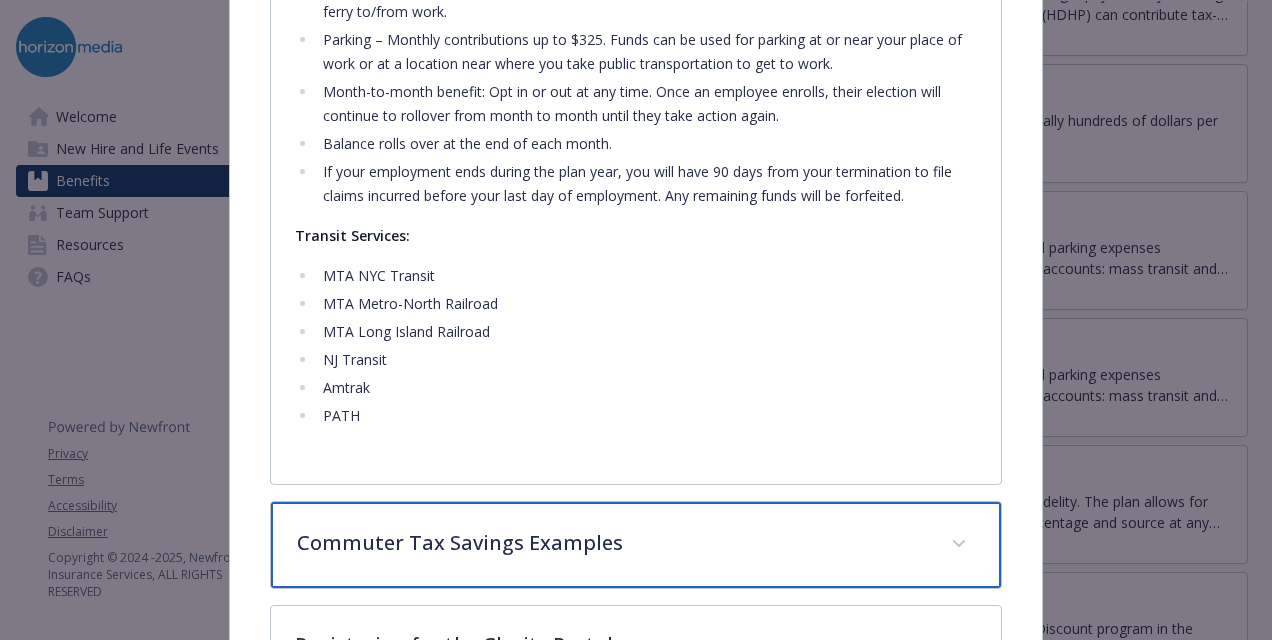 click on "Commuter Tax Savings Examples" at bounding box center [612, 543] 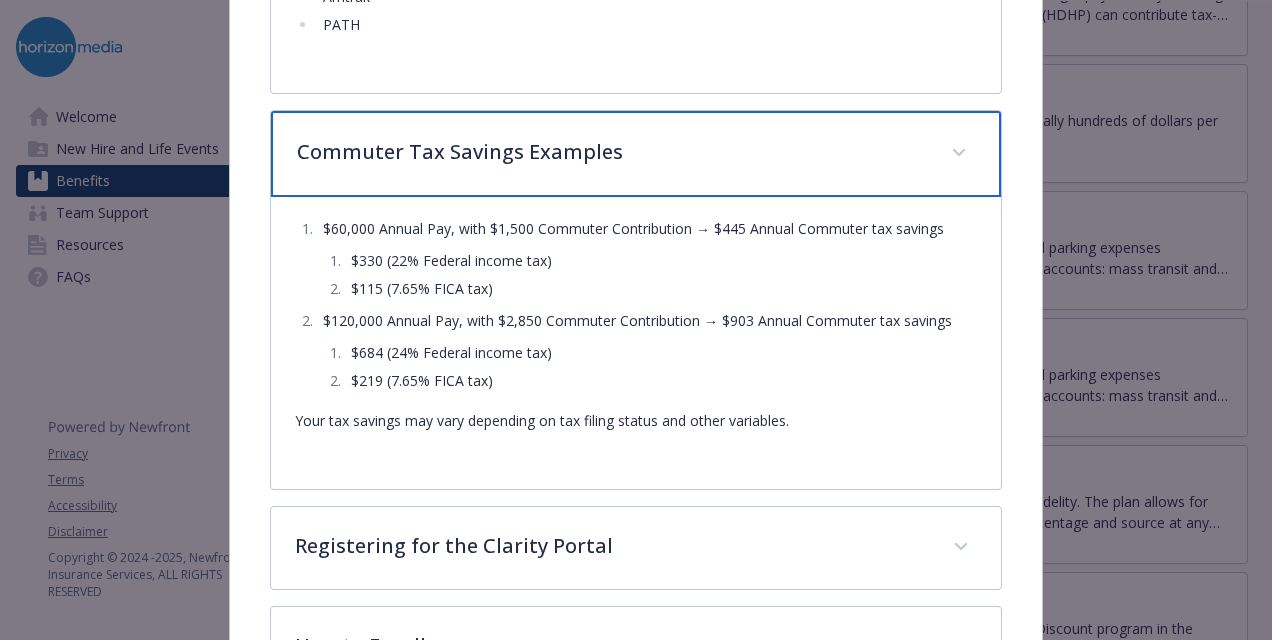 scroll, scrollTop: 2097, scrollLeft: 0, axis: vertical 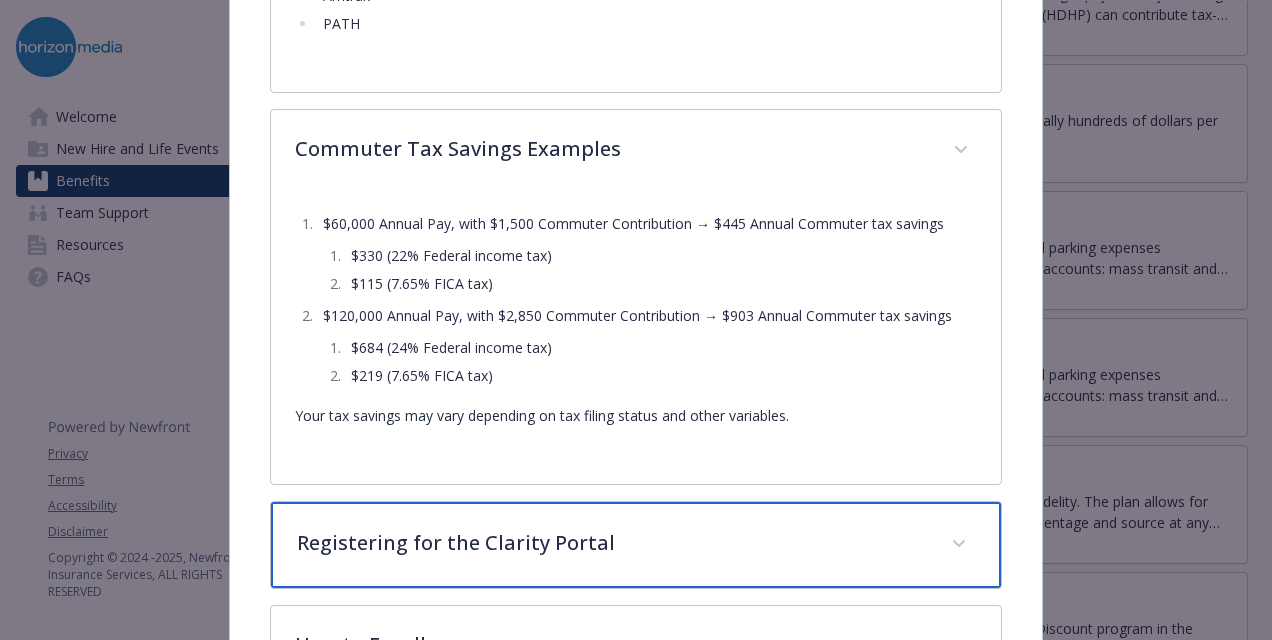 click on "Registering for the Clarity Portal" at bounding box center [612, 543] 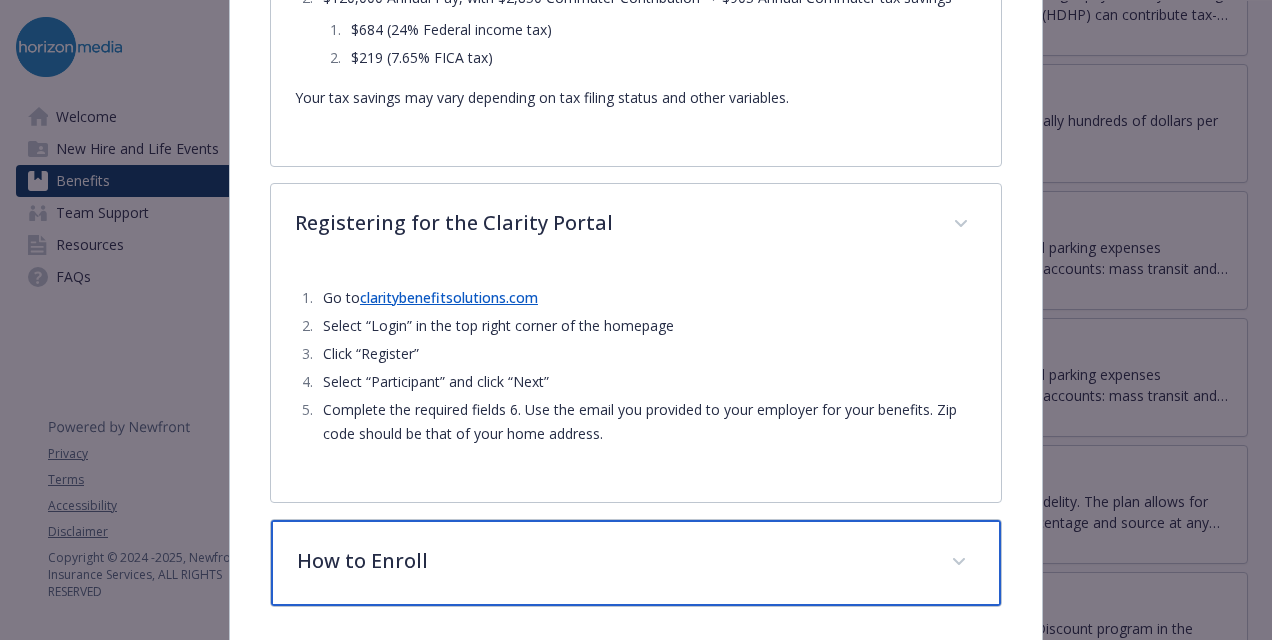 click on "How to Enroll" at bounding box center [612, 561] 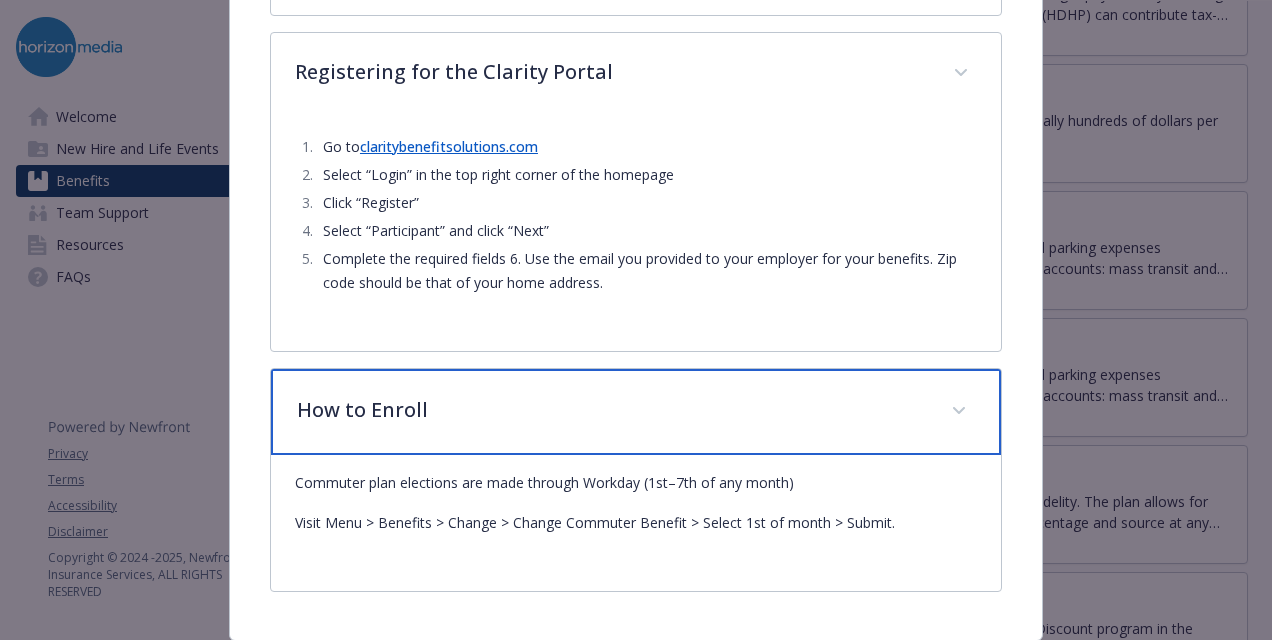 scroll, scrollTop: 2567, scrollLeft: 0, axis: vertical 